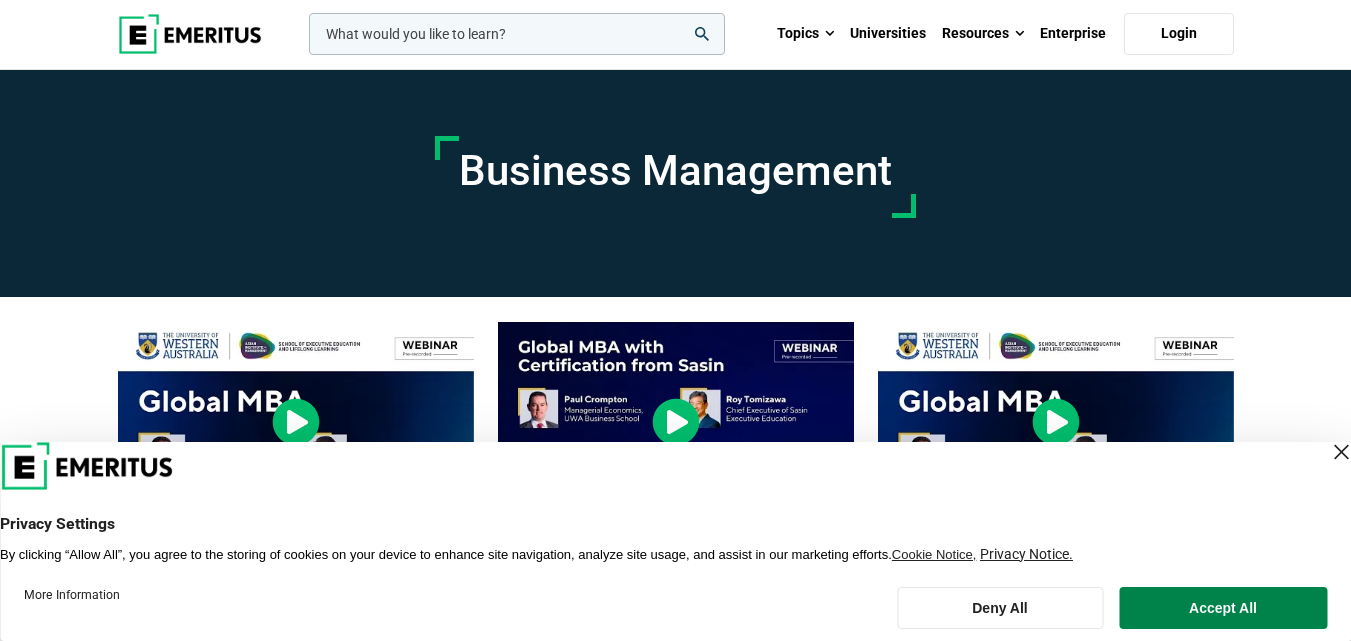scroll, scrollTop: 160, scrollLeft: 0, axis: vertical 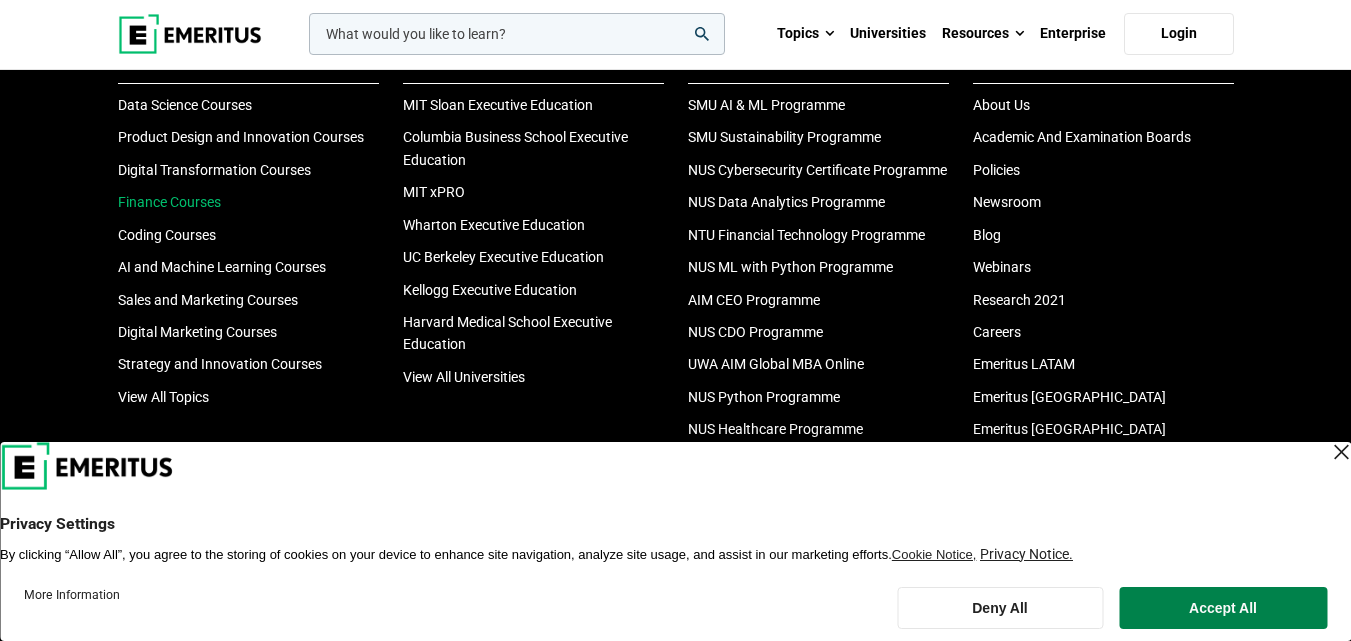 click on "Finance Courses" at bounding box center [169, 202] 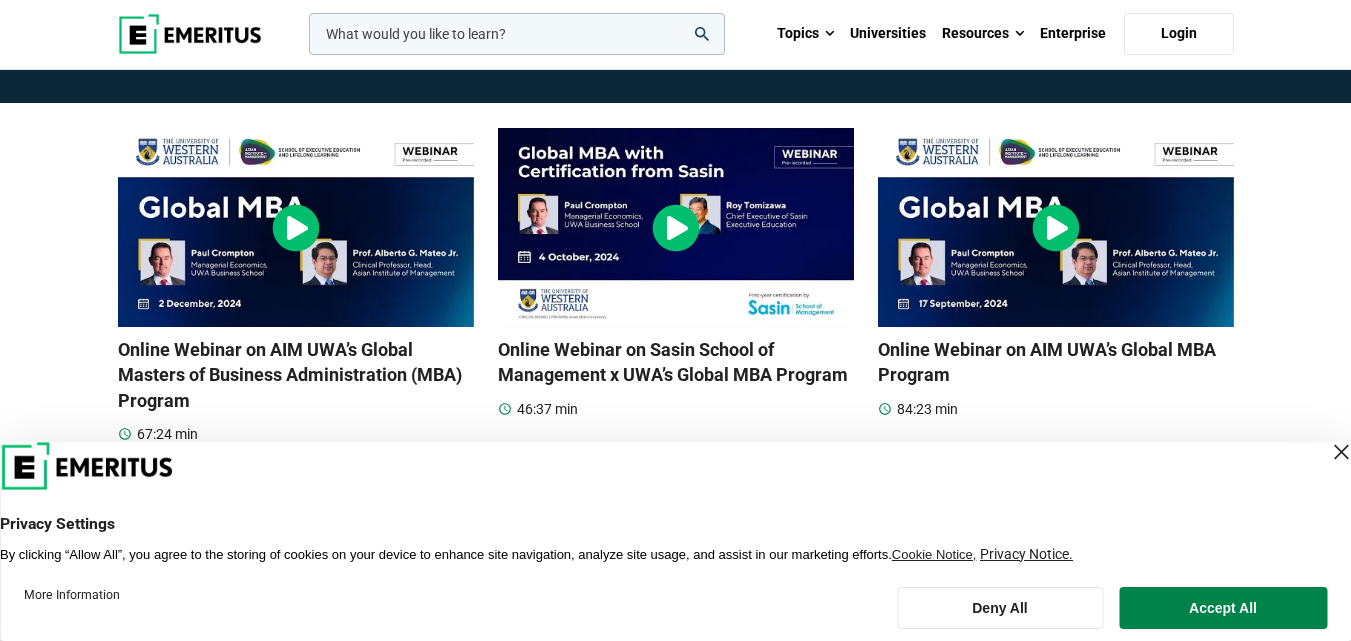 scroll, scrollTop: 280, scrollLeft: 0, axis: vertical 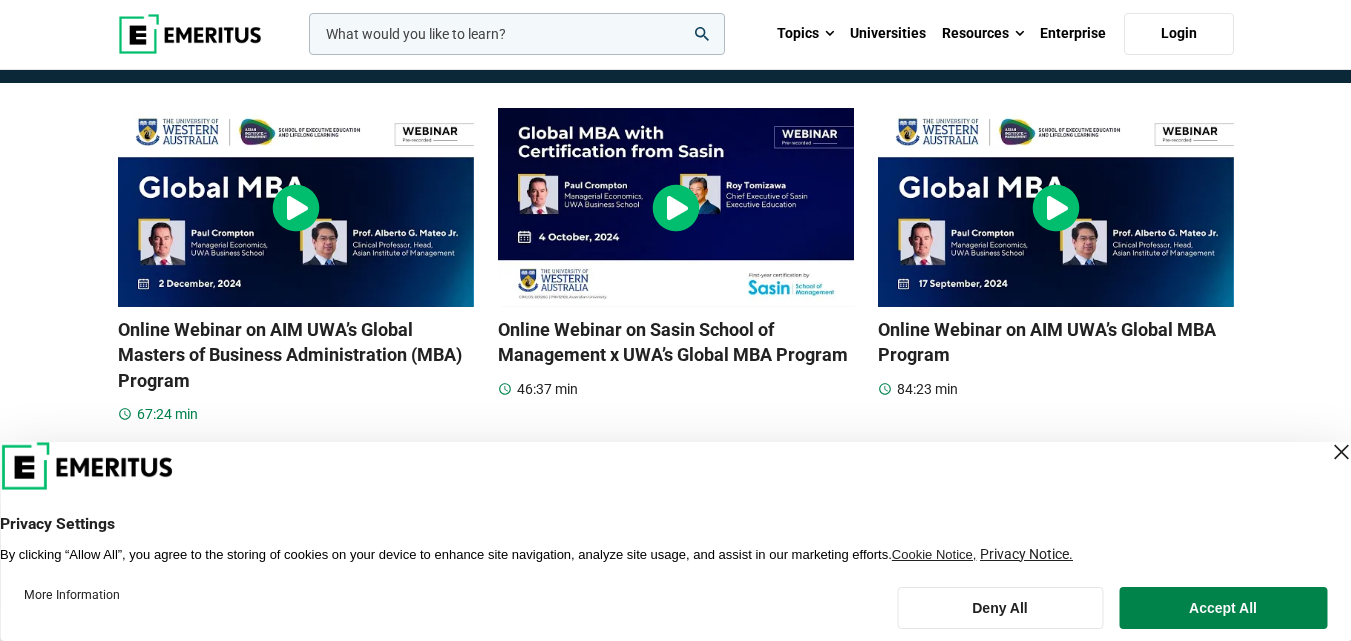 click at bounding box center [296, 208] 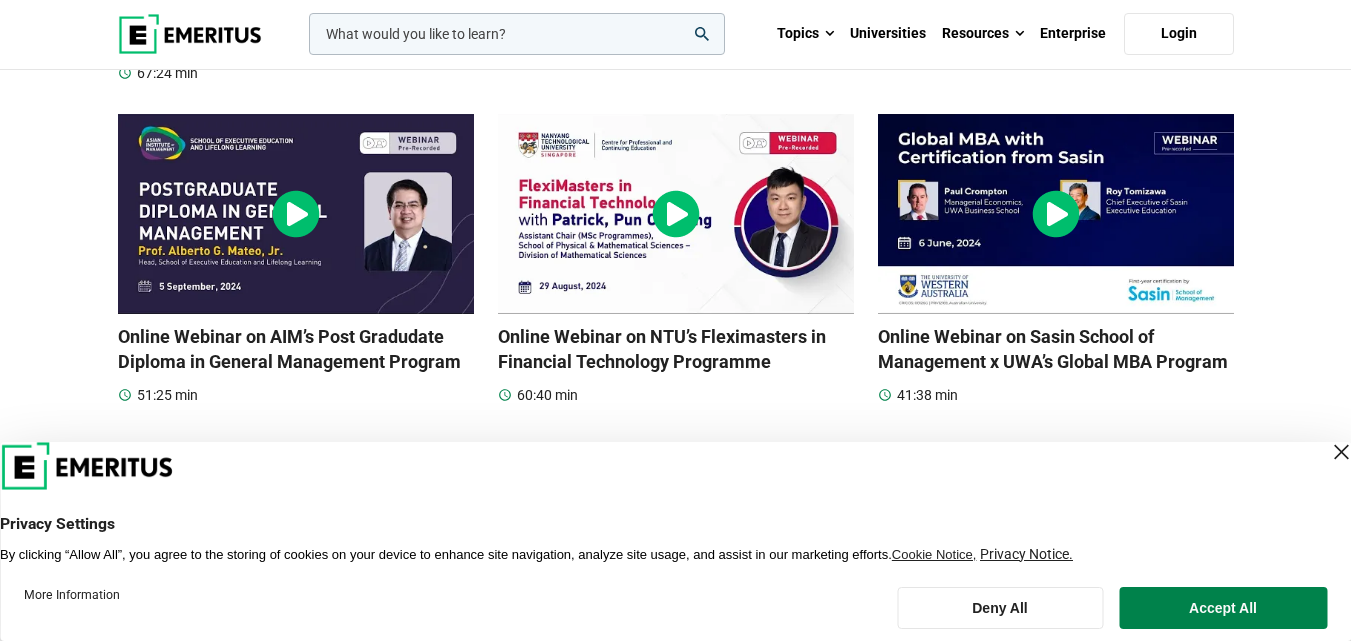 scroll, scrollTop: 626, scrollLeft: 0, axis: vertical 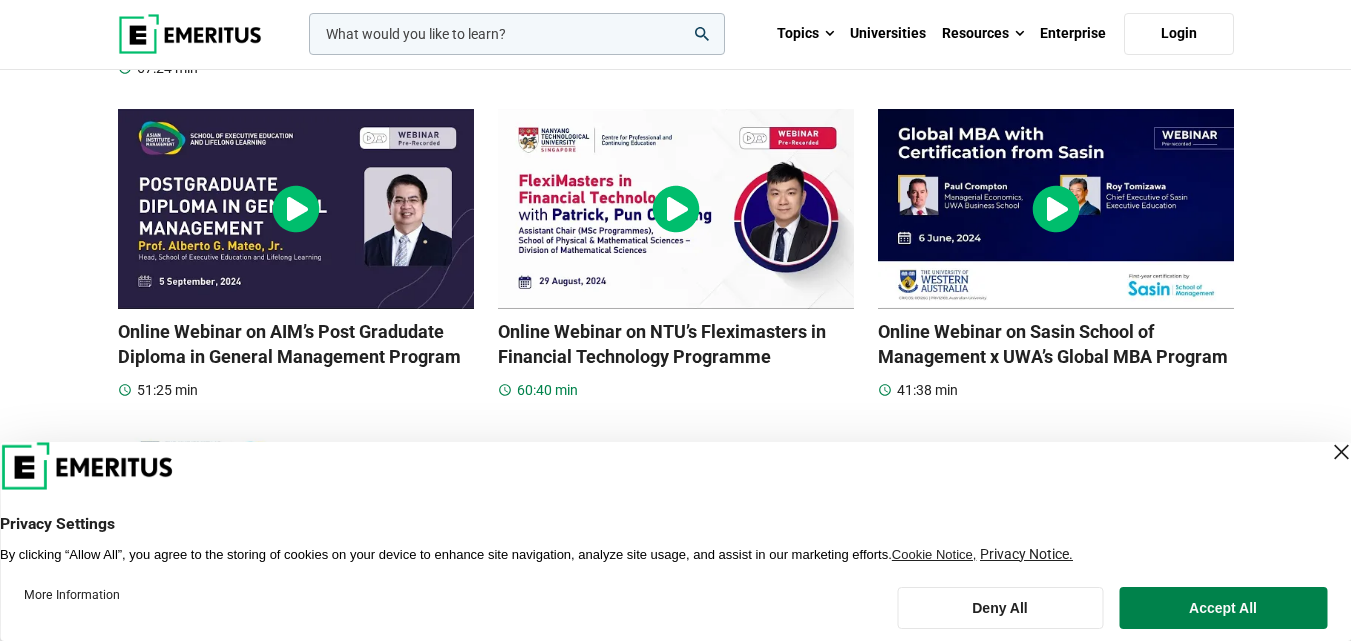 click at bounding box center (676, 209) 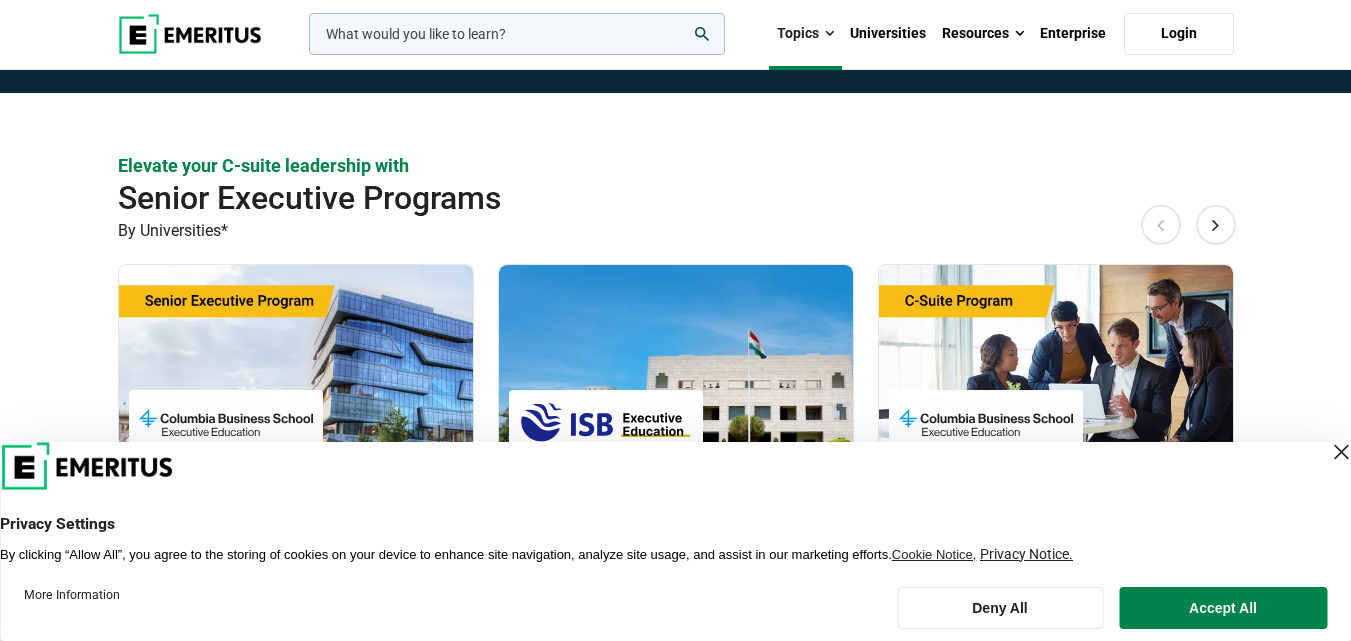 scroll, scrollTop: 404, scrollLeft: 0, axis: vertical 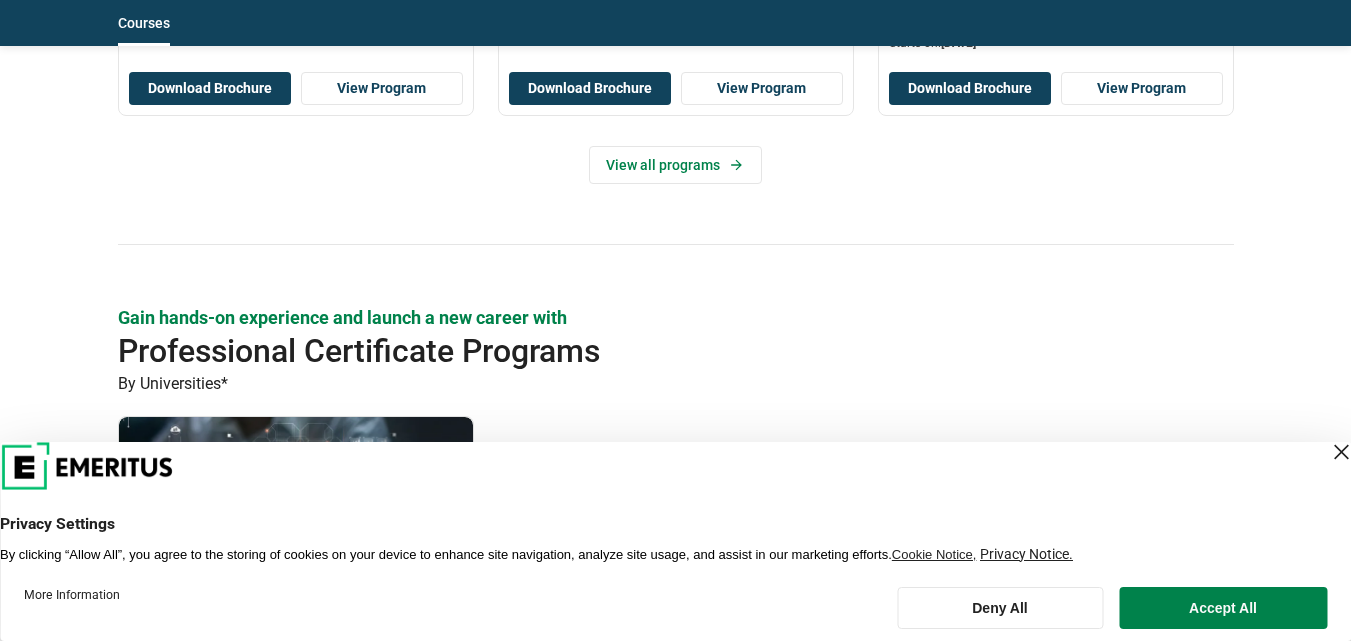 click on "leadership marketing project management data science product management
Topics
AI and Machine Learning By 2023, 40 percent of infrastructure and operations teams in large organizations are expected to utilize solutions augmented by artificial intelligence and machine learning, as per Gartner. This promises to revolutionize business practices across industries, from healthcare to finance. As the scope of applications for these disciplines continues to broaden, the need for professionals to understand and implement them will only grow. You too can be a part of this revolution. Coding Data Science and Analytics Digital Marketing Digital Transformation Finance" at bounding box center [675, 299] 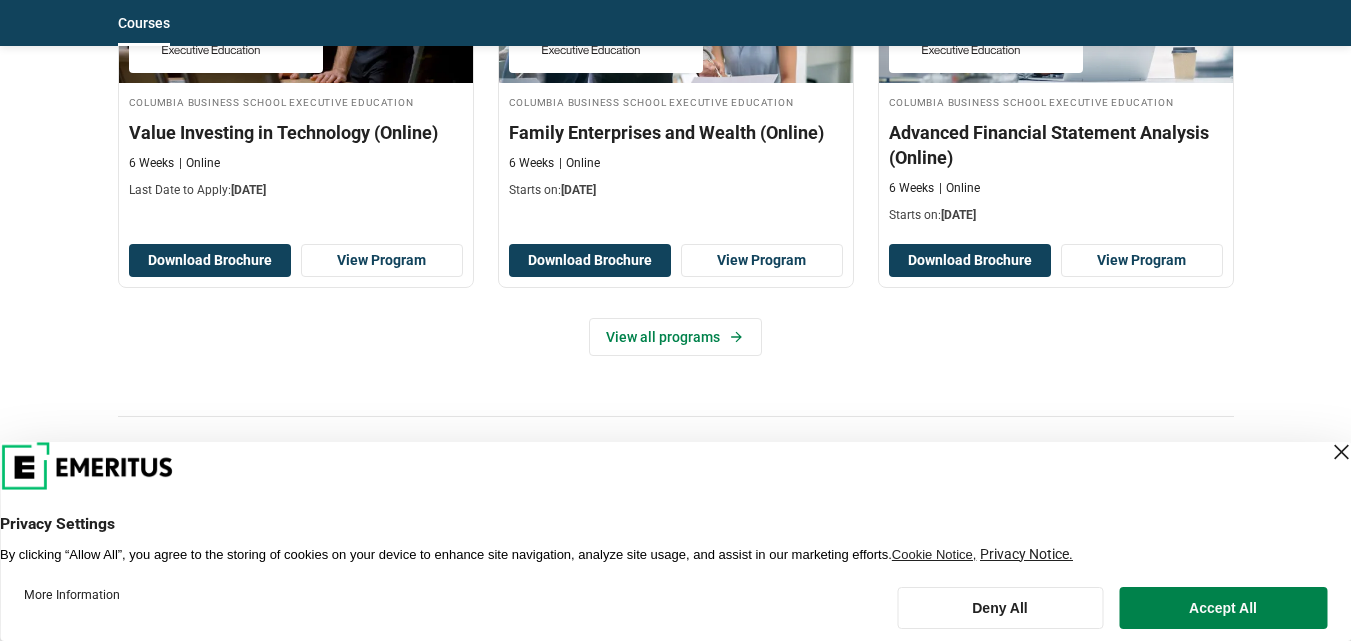 scroll, scrollTop: 1749, scrollLeft: 0, axis: vertical 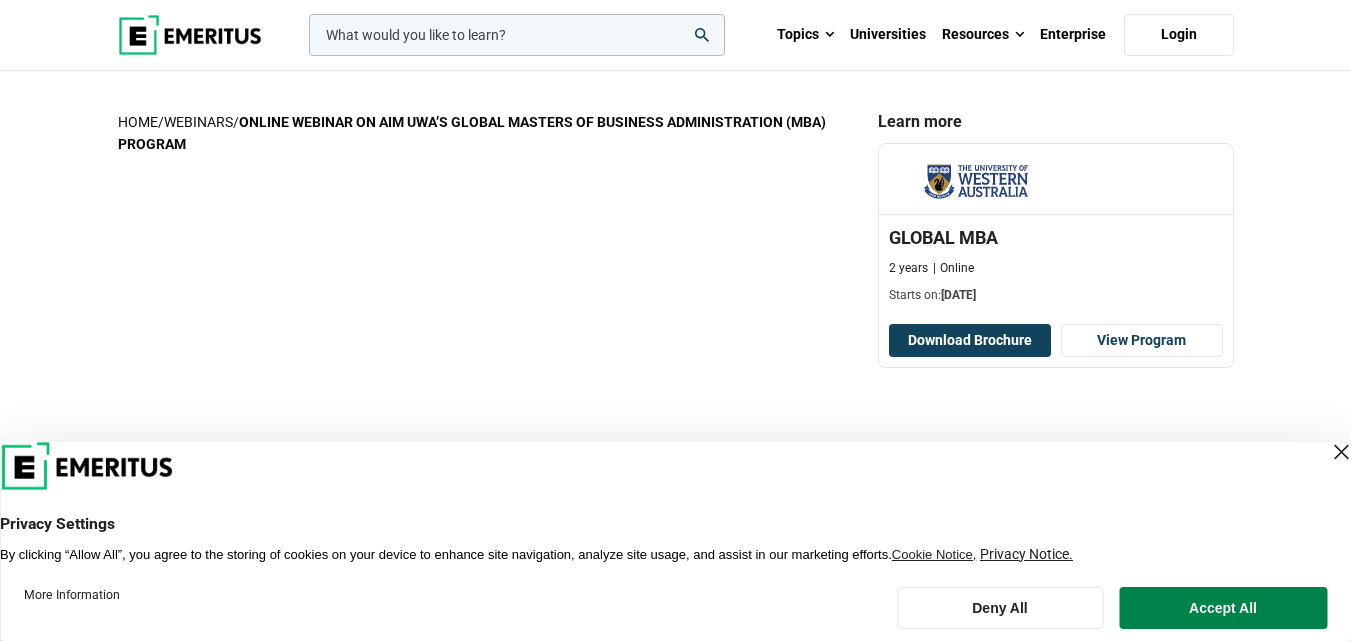 click at bounding box center (1341, 452) 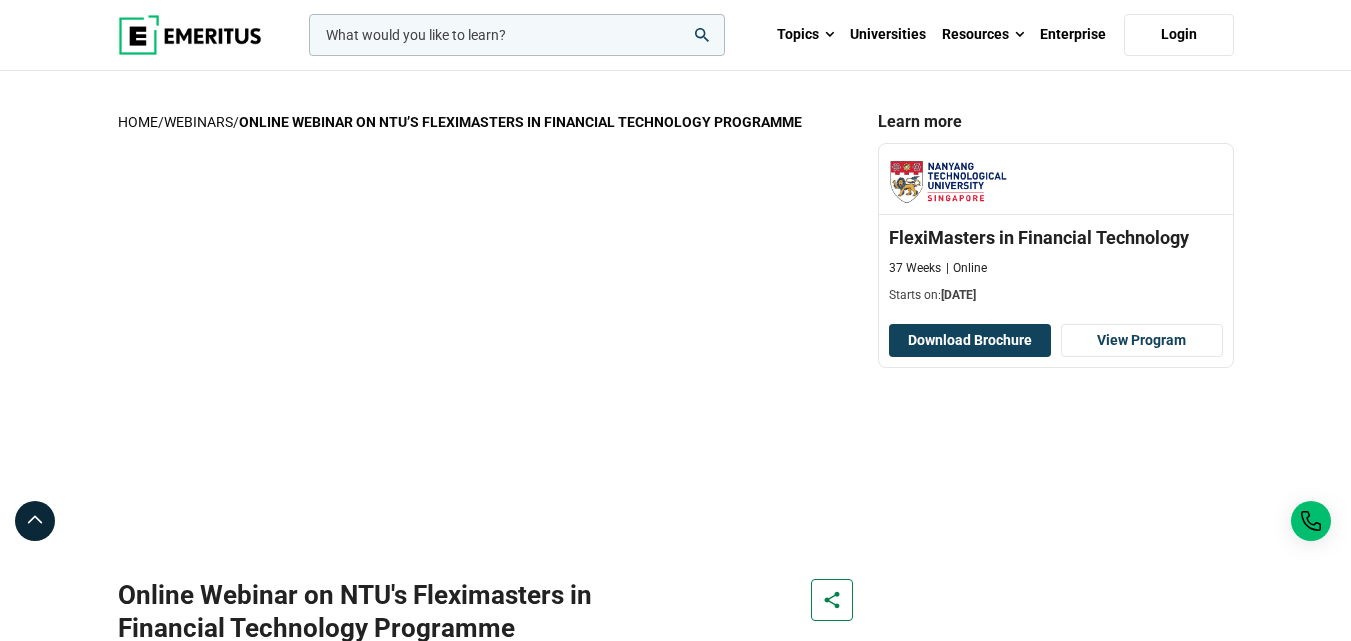 scroll, scrollTop: 0, scrollLeft: 0, axis: both 